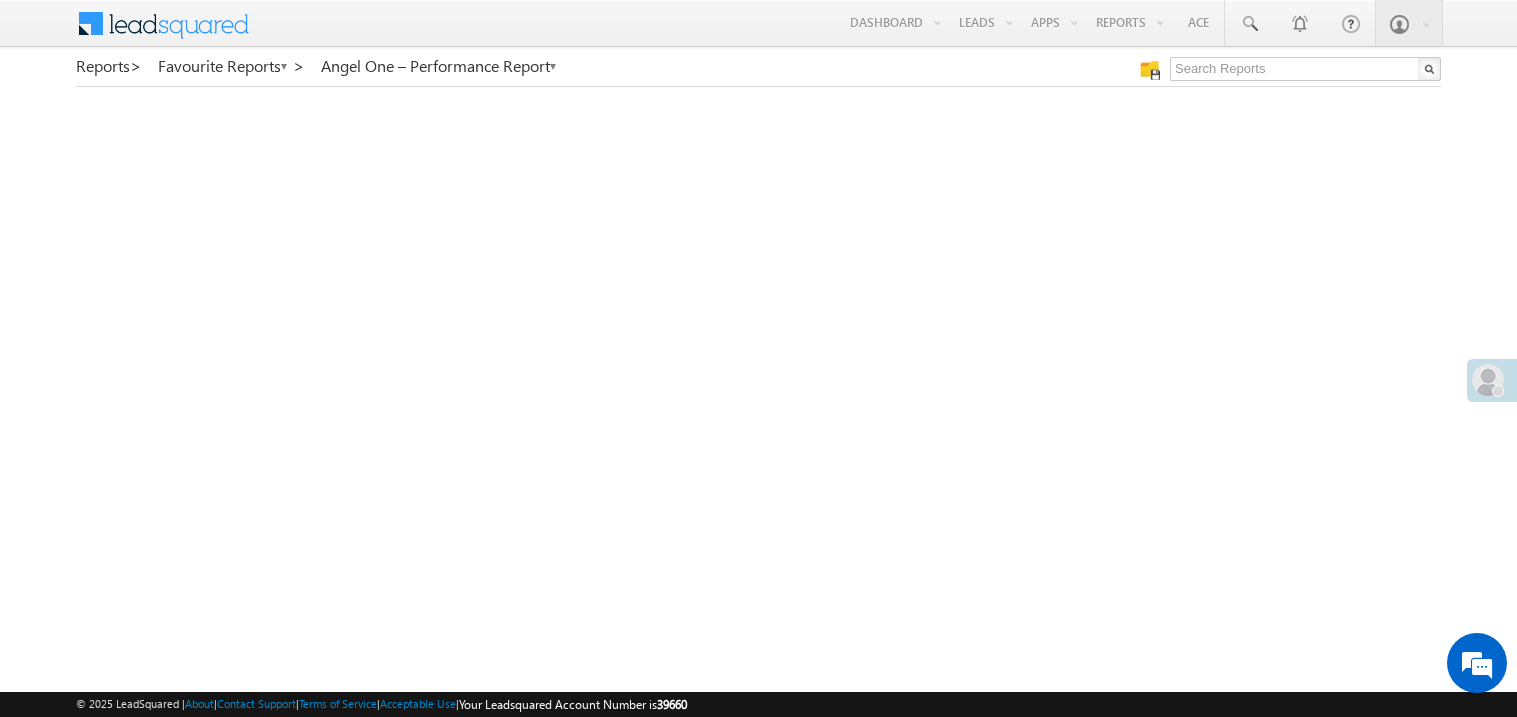 click on "My Favourite Reports" at bounding box center (0, 0) 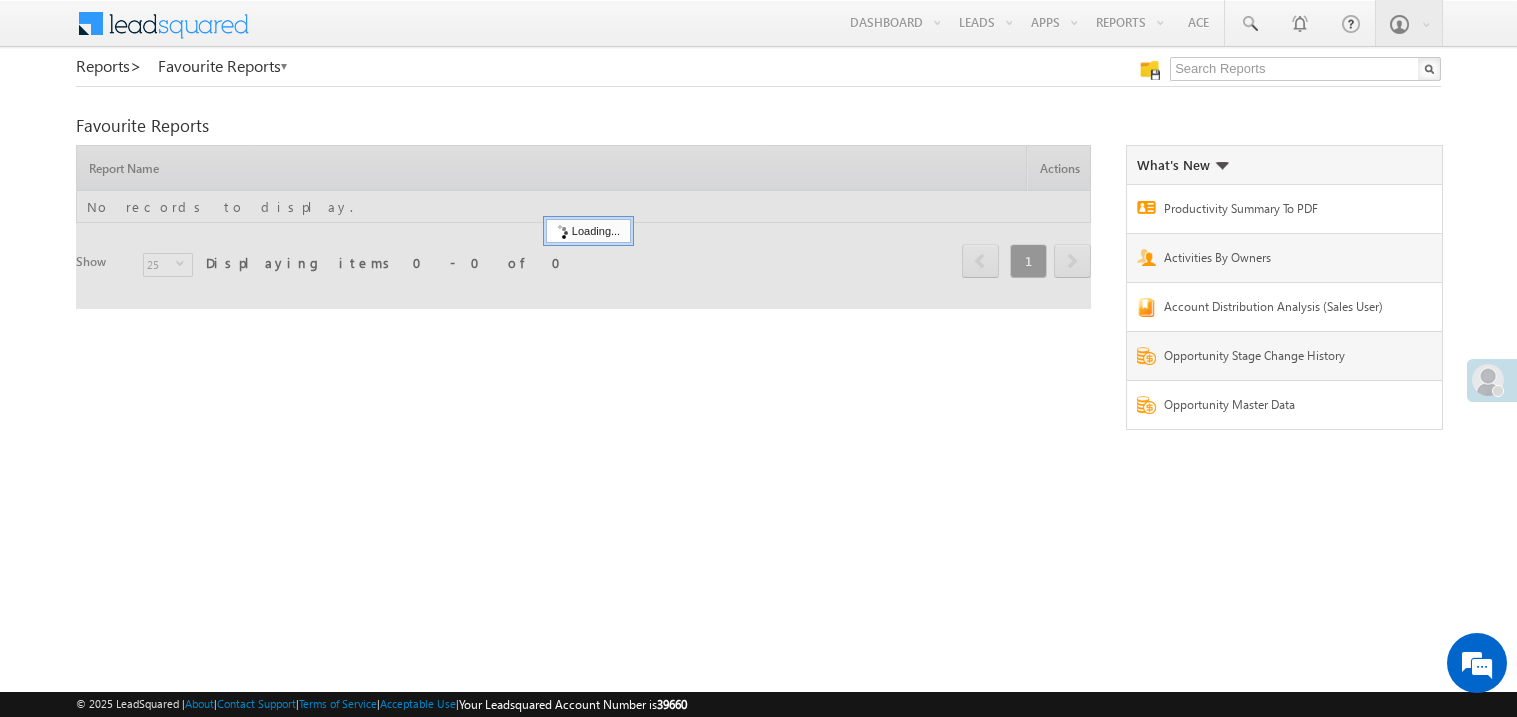 scroll, scrollTop: 0, scrollLeft: 0, axis: both 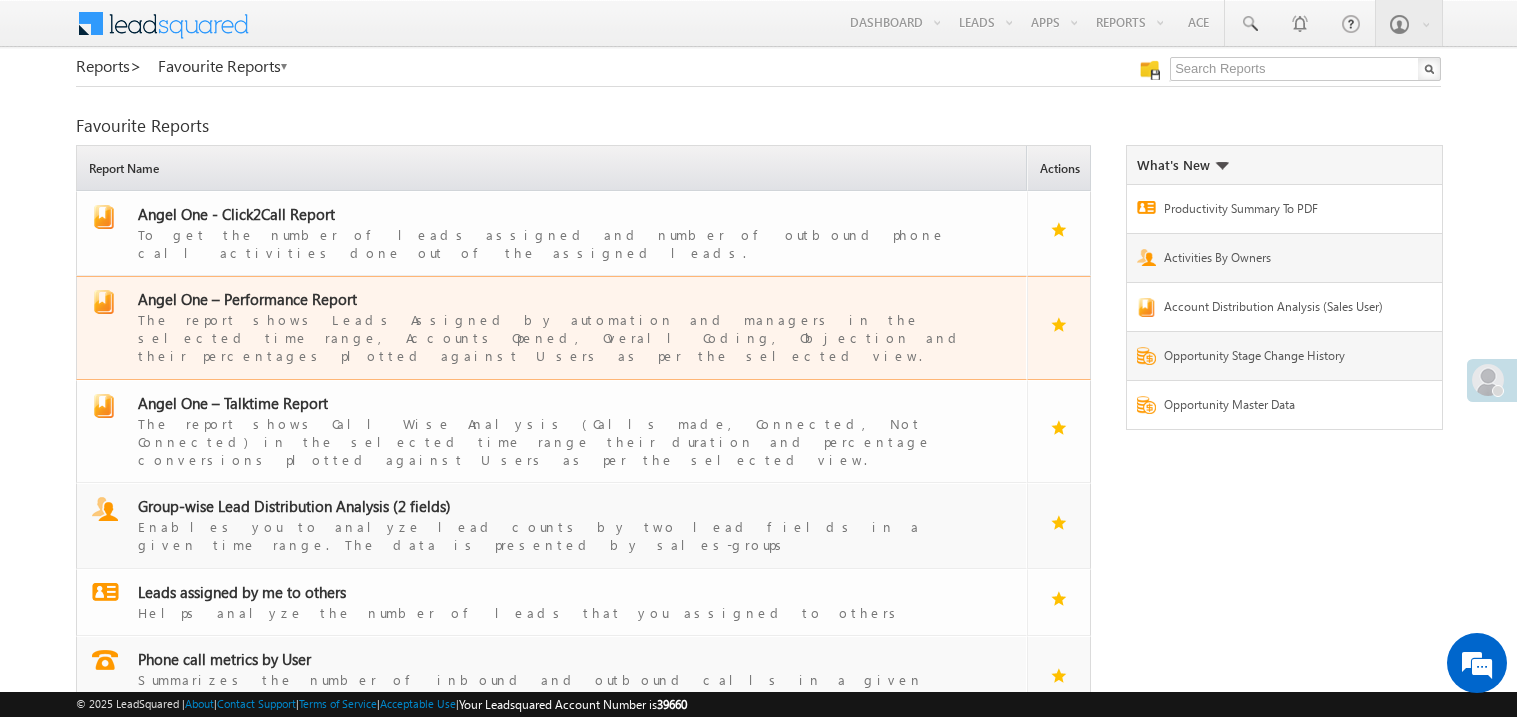 click on "Angel One – Performance Report" at bounding box center [247, 299] 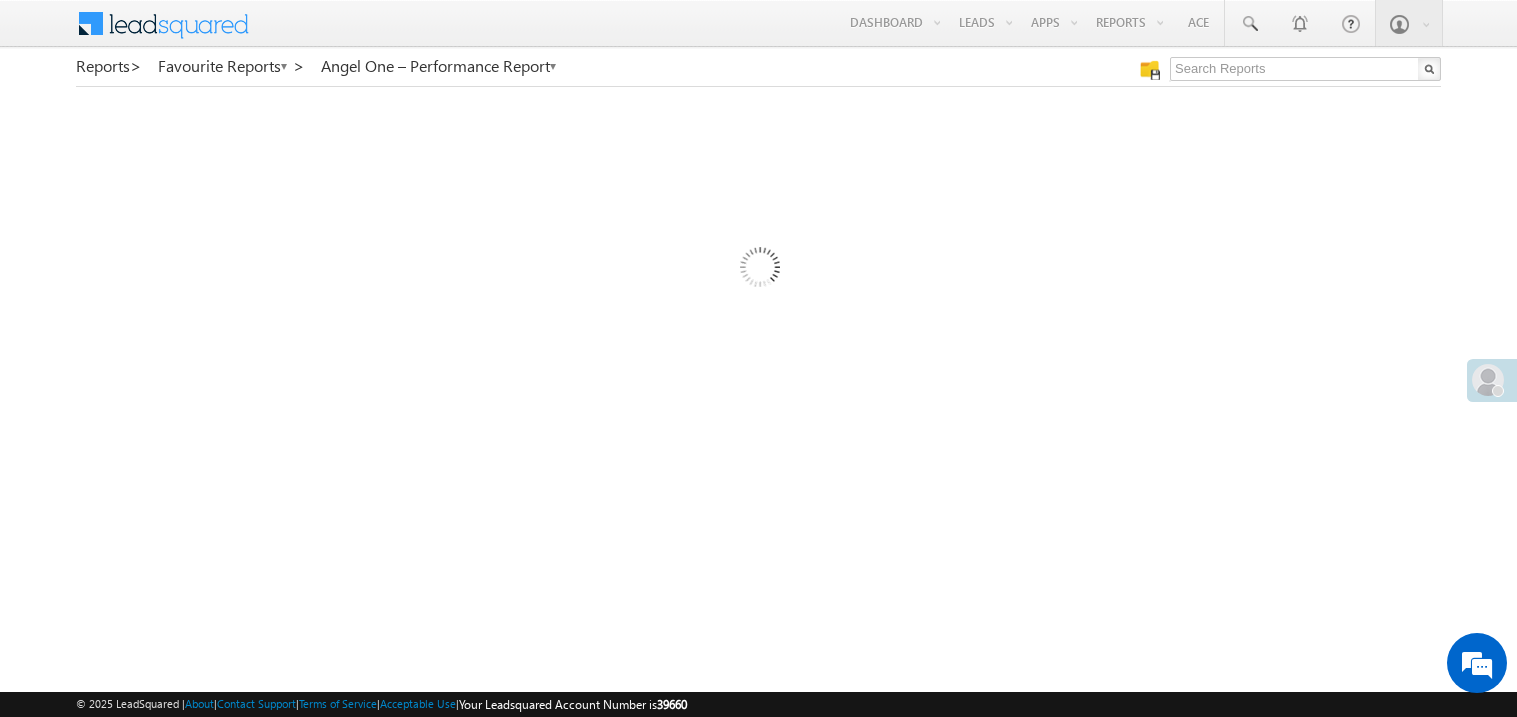 scroll, scrollTop: 0, scrollLeft: 0, axis: both 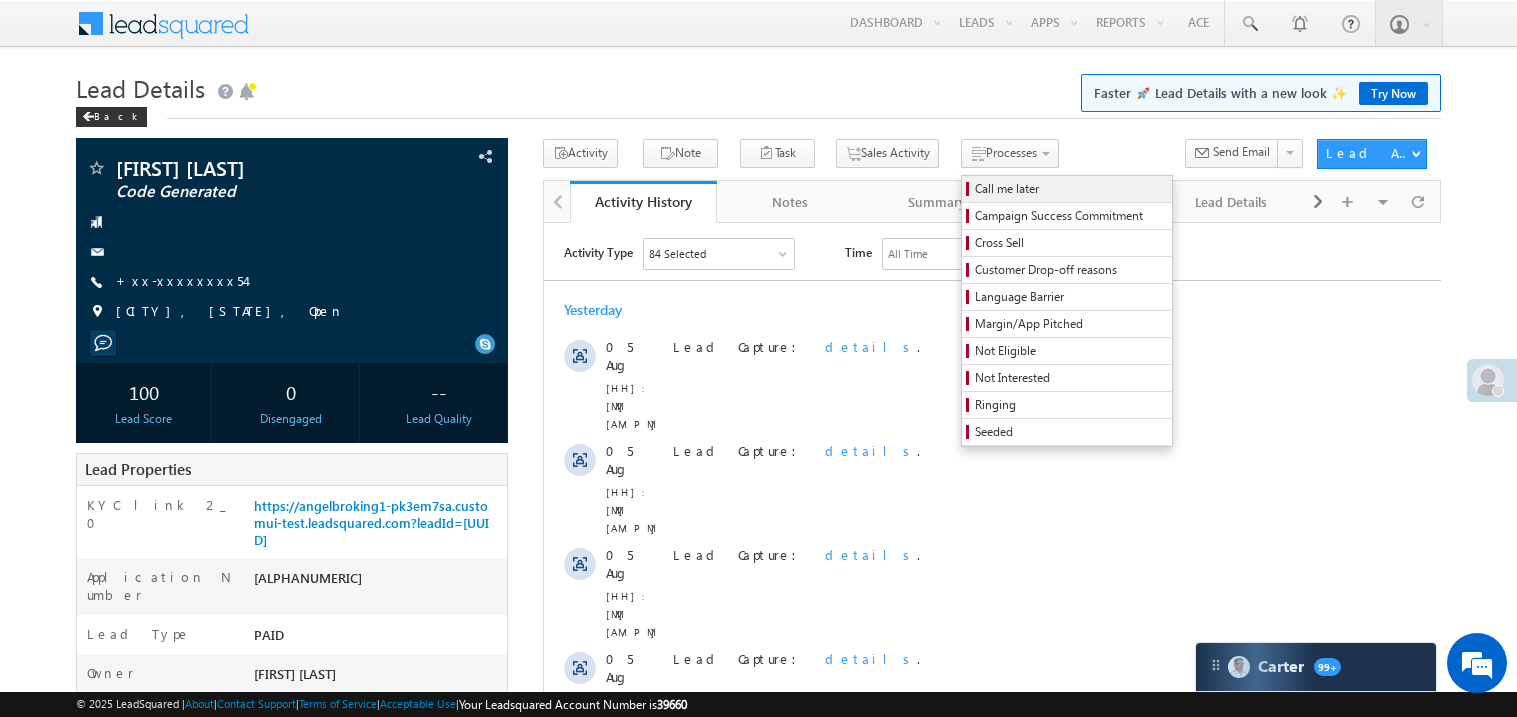 click on "Call me later" at bounding box center (1070, 189) 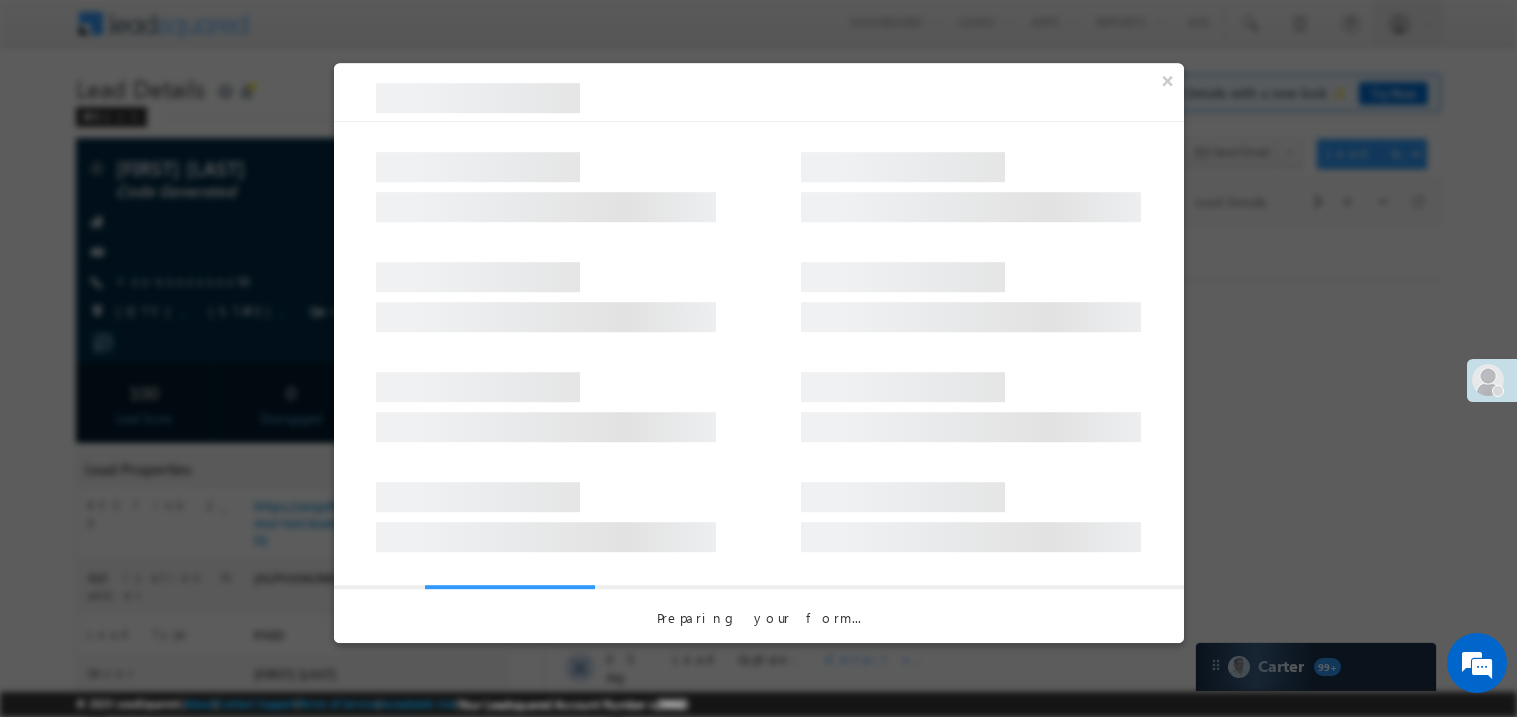 scroll, scrollTop: 0, scrollLeft: 0, axis: both 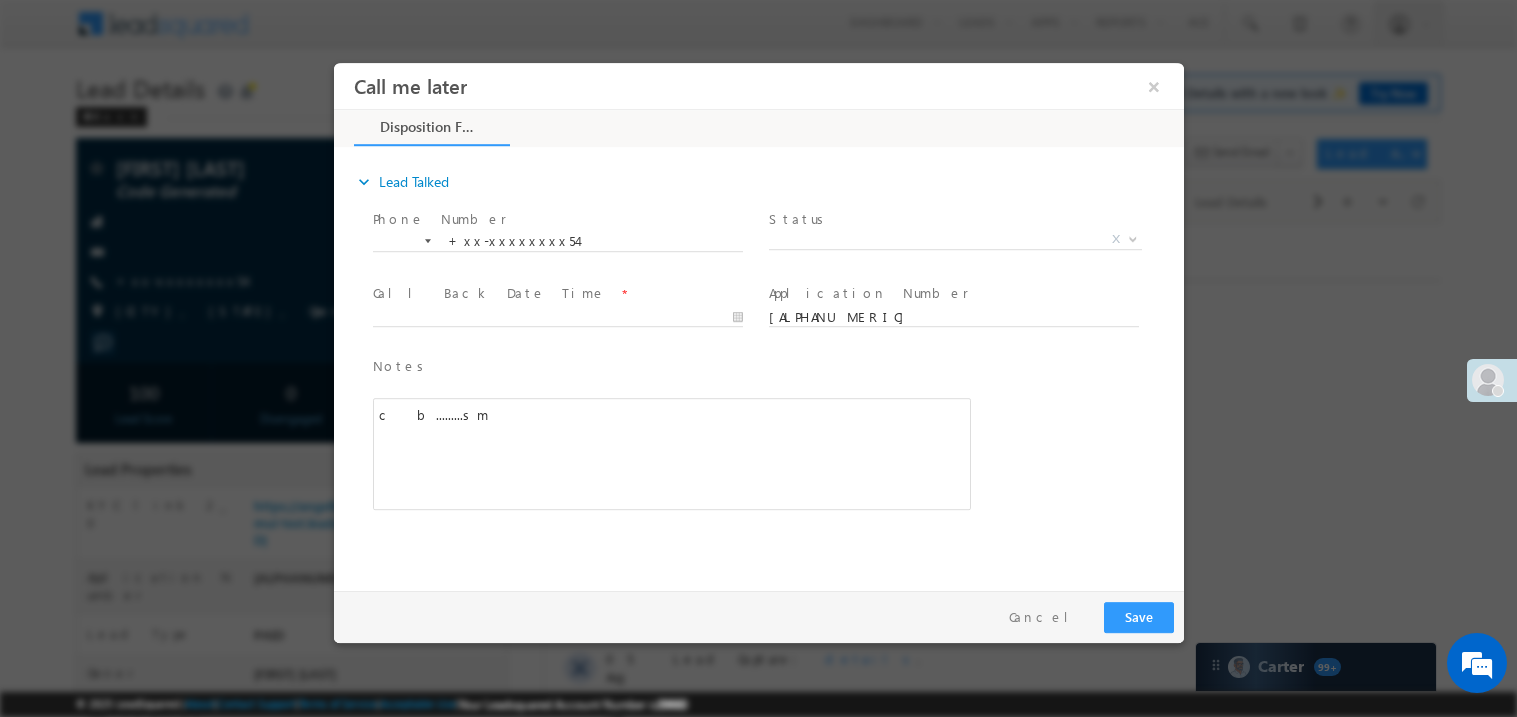 click on "Status
*" at bounding box center [952, 219] 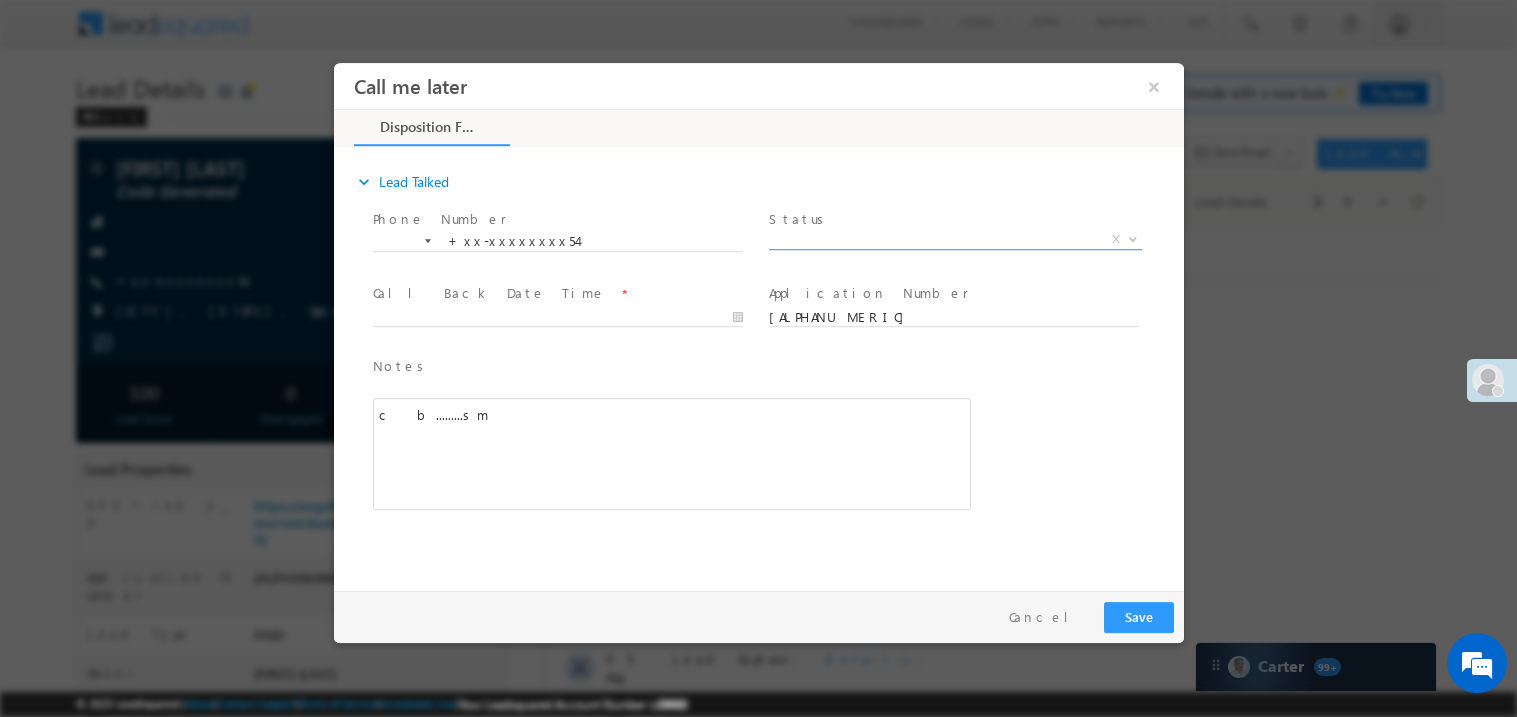 click on "X" at bounding box center [954, 239] 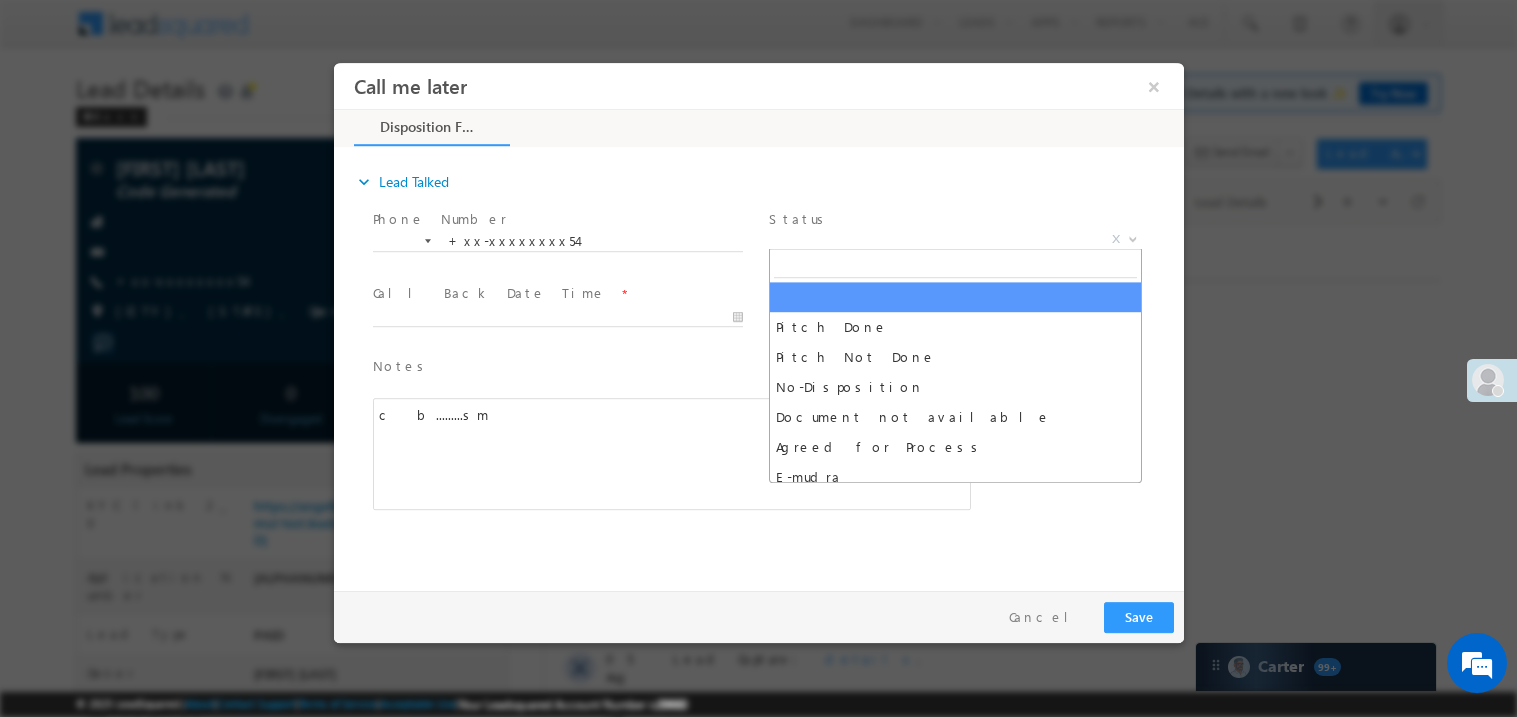 click at bounding box center [954, 264] 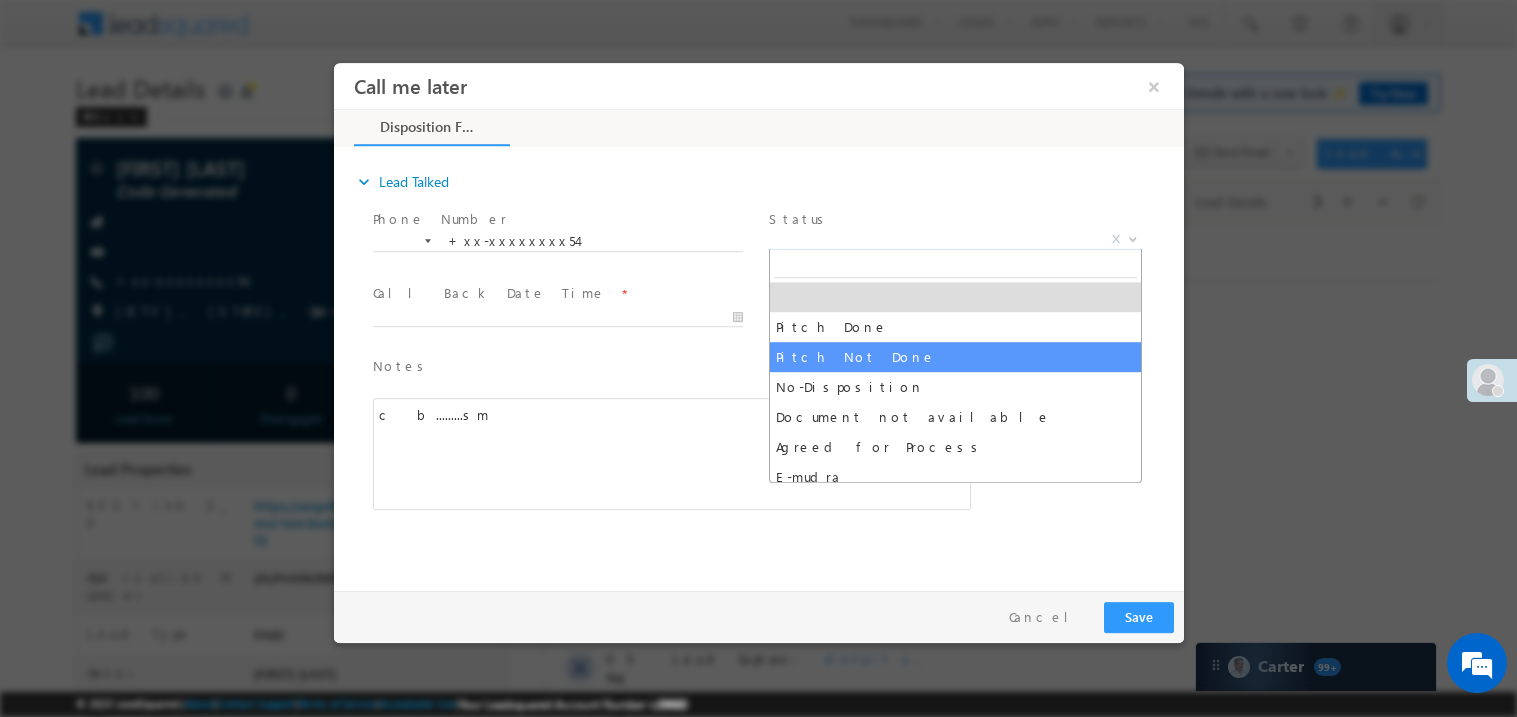 select on "Pitch Not Done" 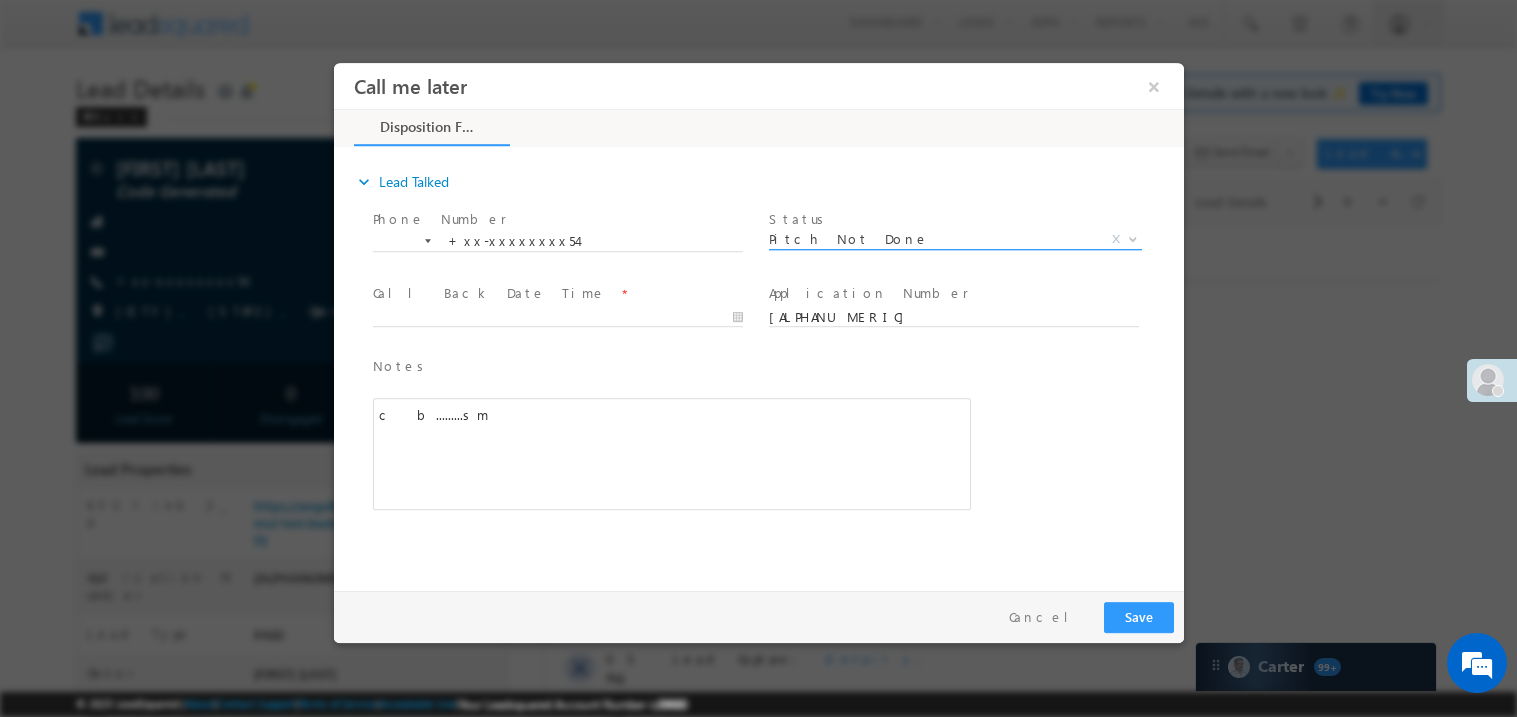 click on "Pitch Not Done" at bounding box center (930, 238) 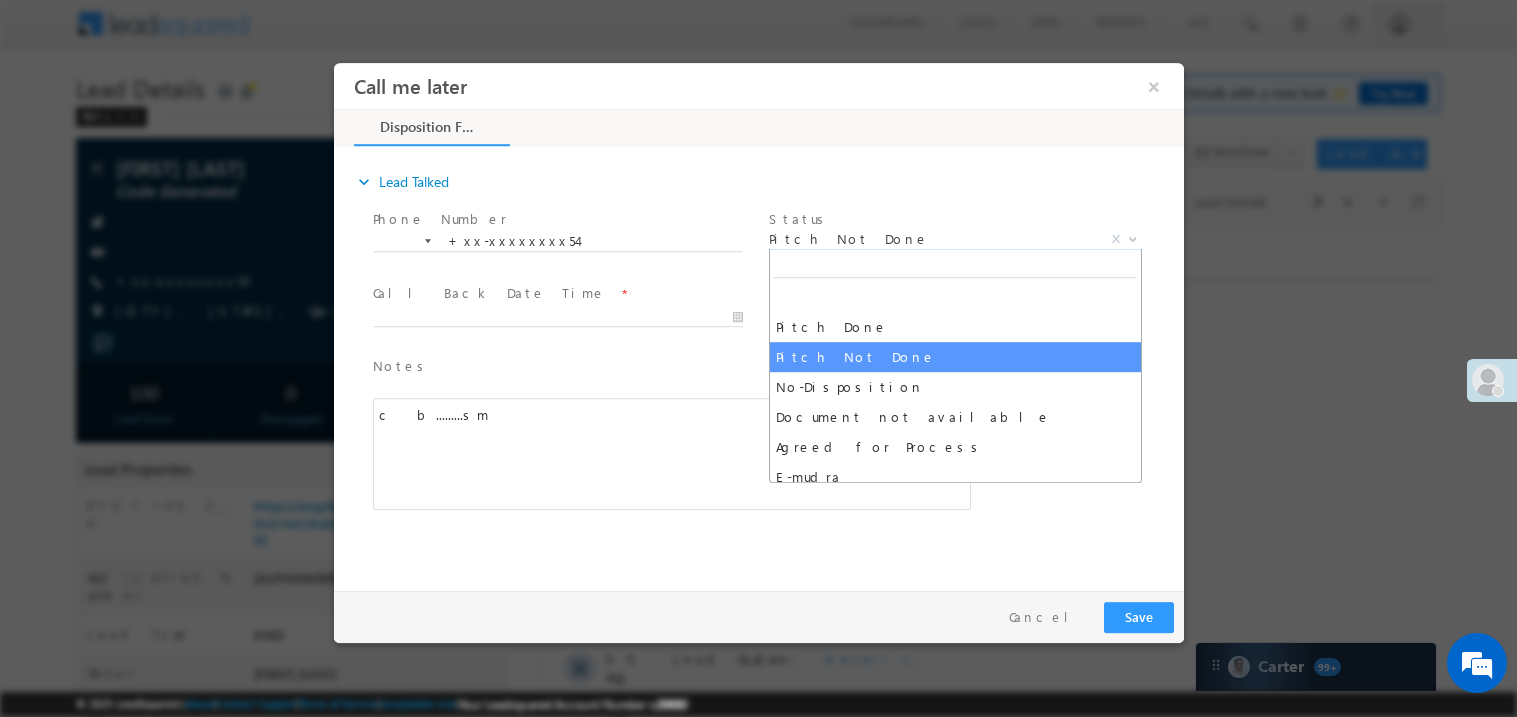 click on "Call Back Date Time
*" at bounding box center (556, 293) 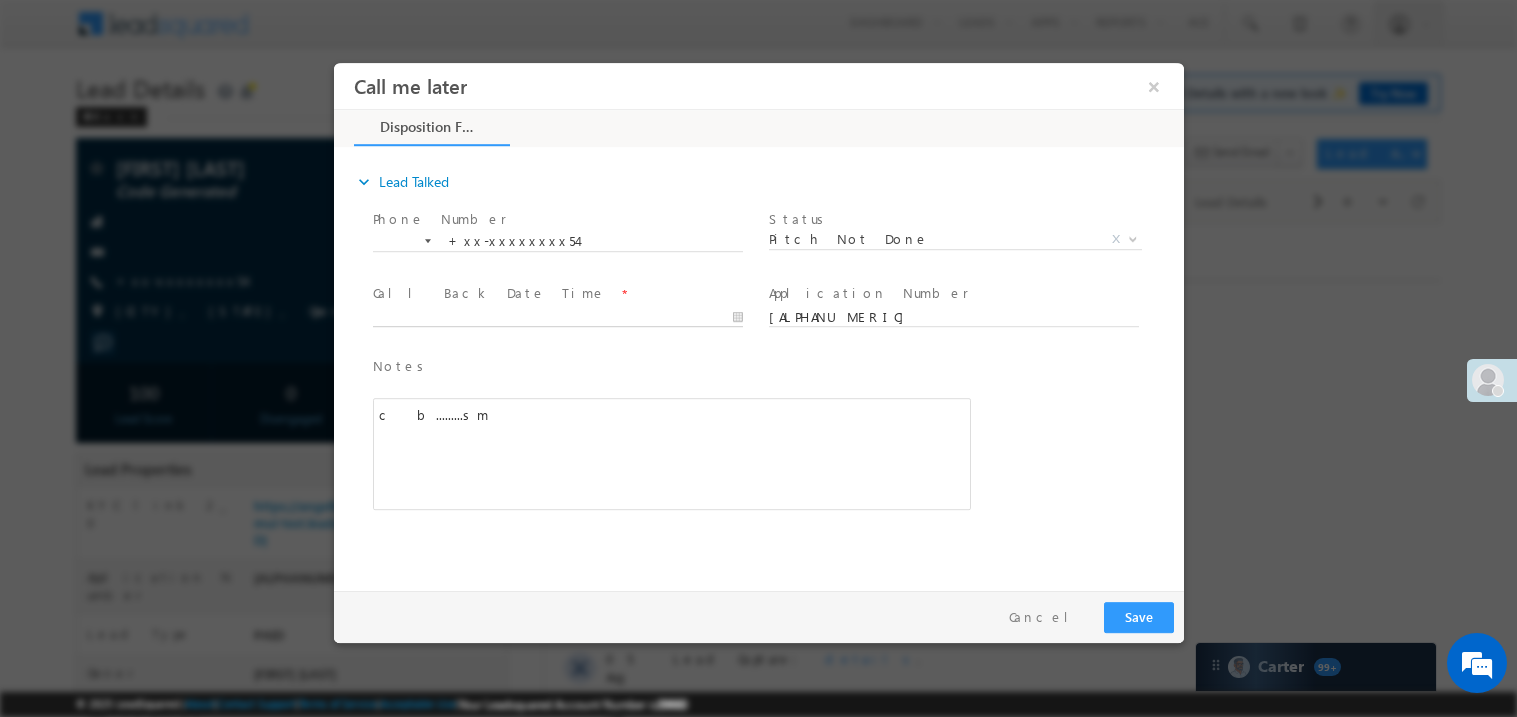 click on "Call me later
×" at bounding box center [758, 321] 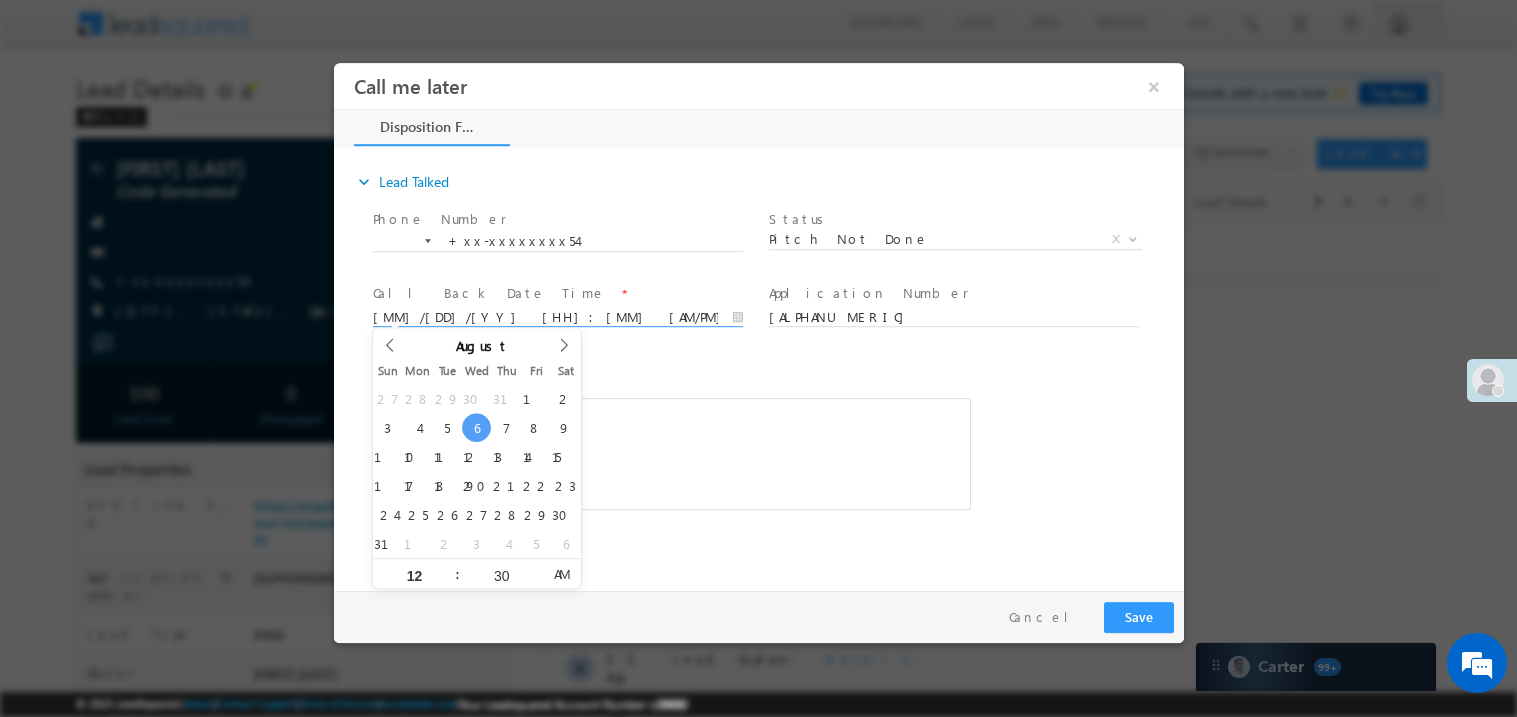 click on "c  b.........sm" at bounding box center (671, 453) 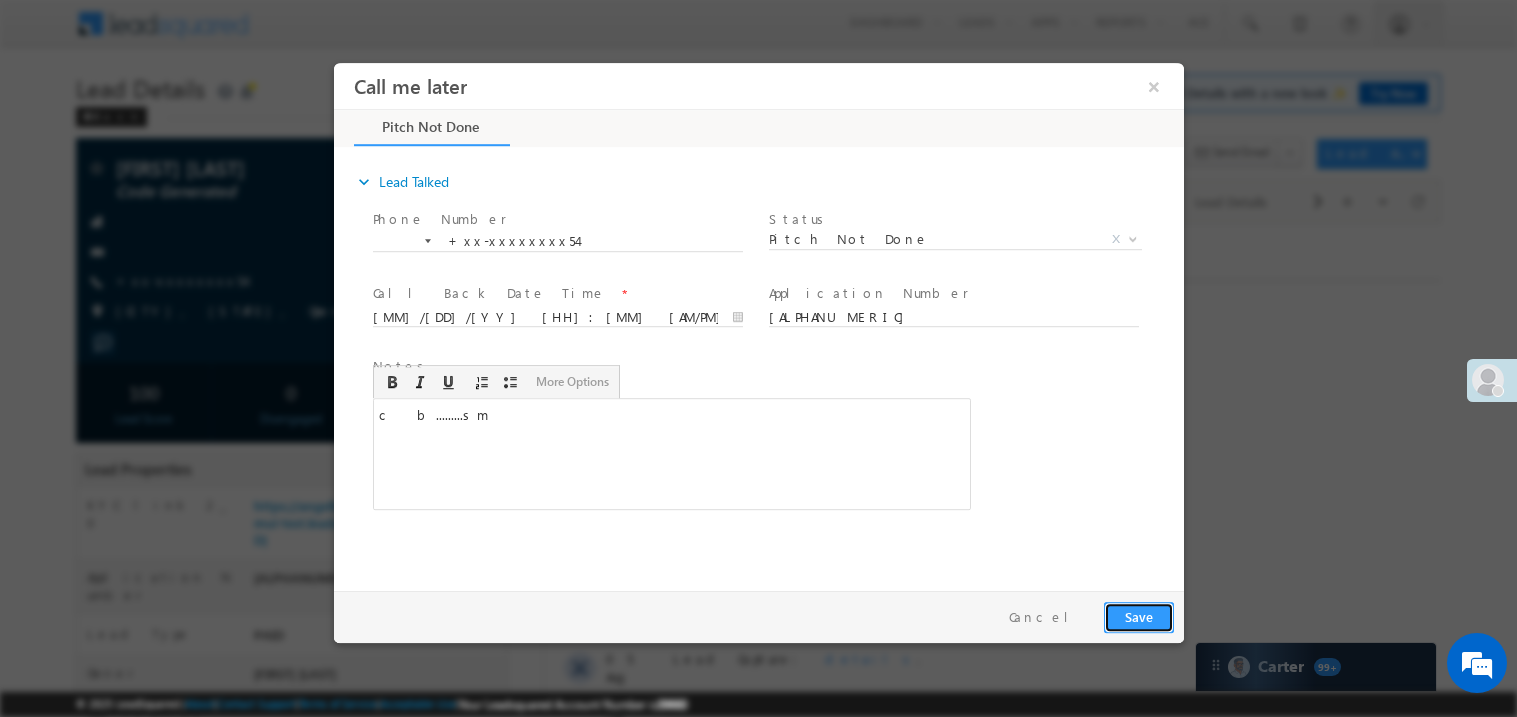 click on "Save" at bounding box center [1138, 616] 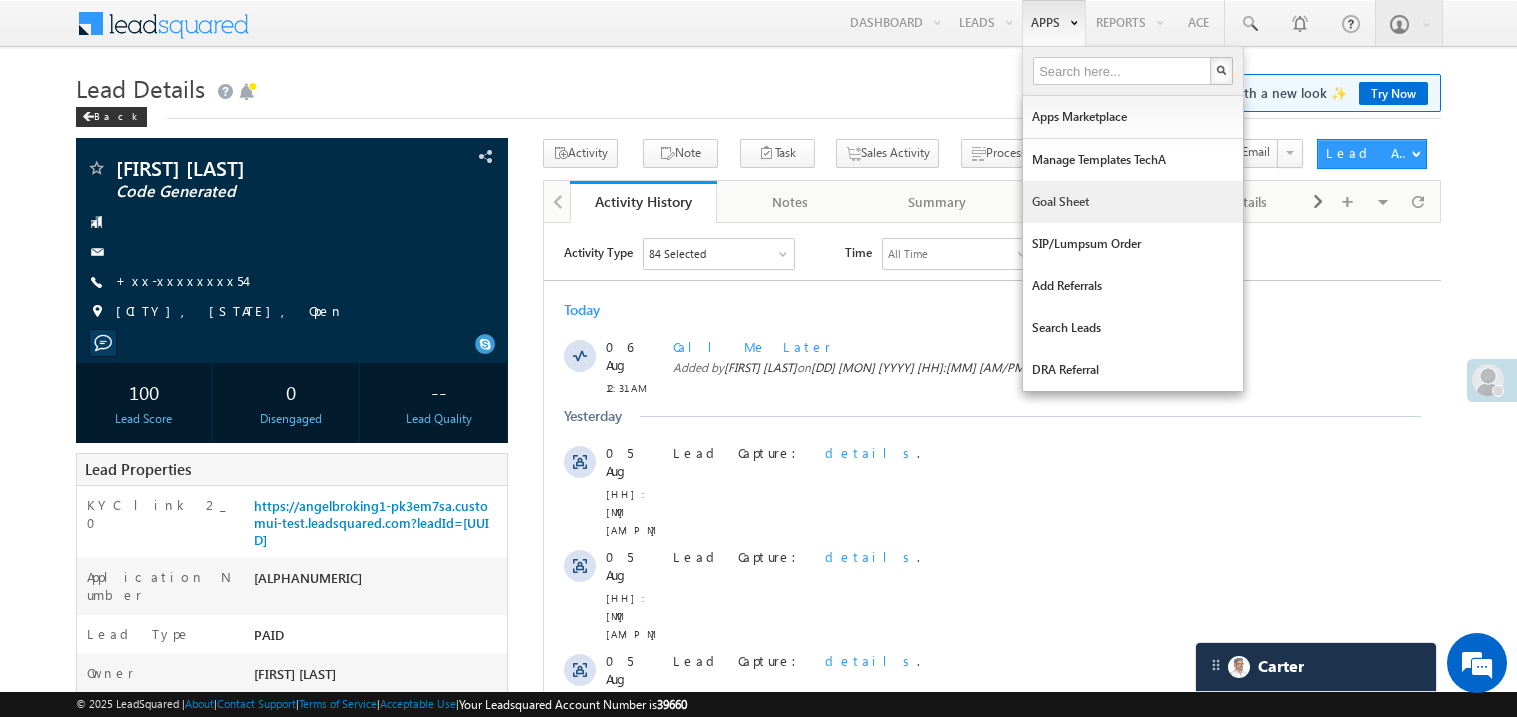 click on "Goal Sheet" at bounding box center (1133, 202) 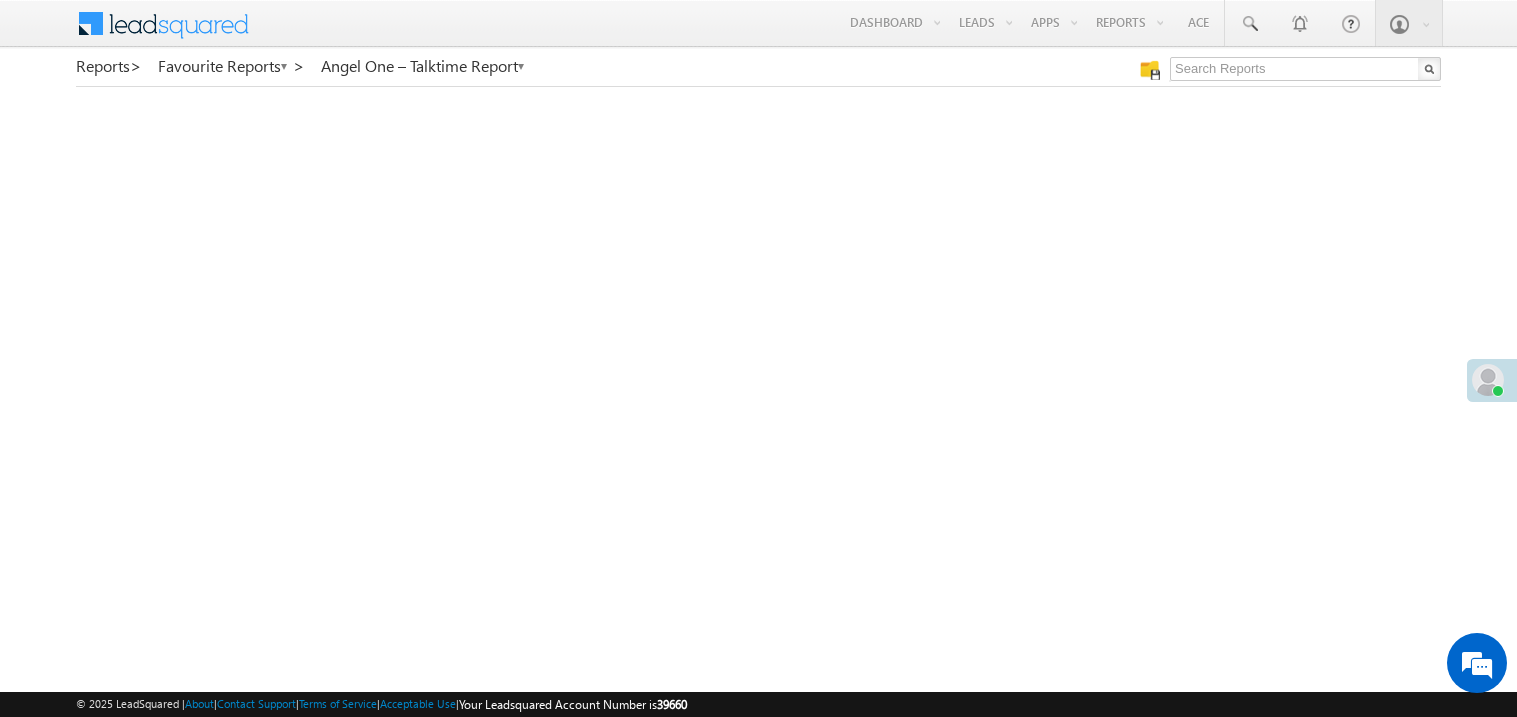 scroll, scrollTop: 0, scrollLeft: 0, axis: both 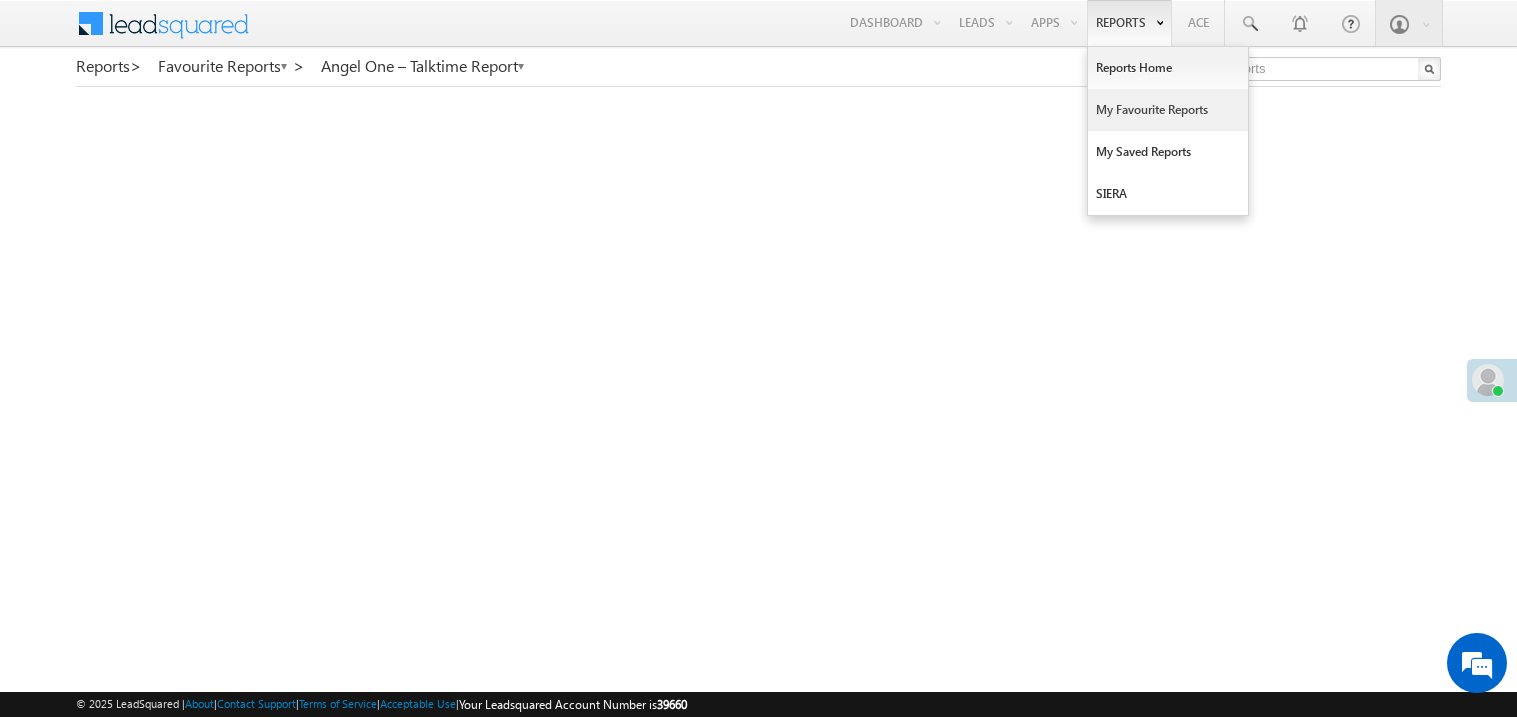 click on "My Favourite Reports" at bounding box center (1168, 110) 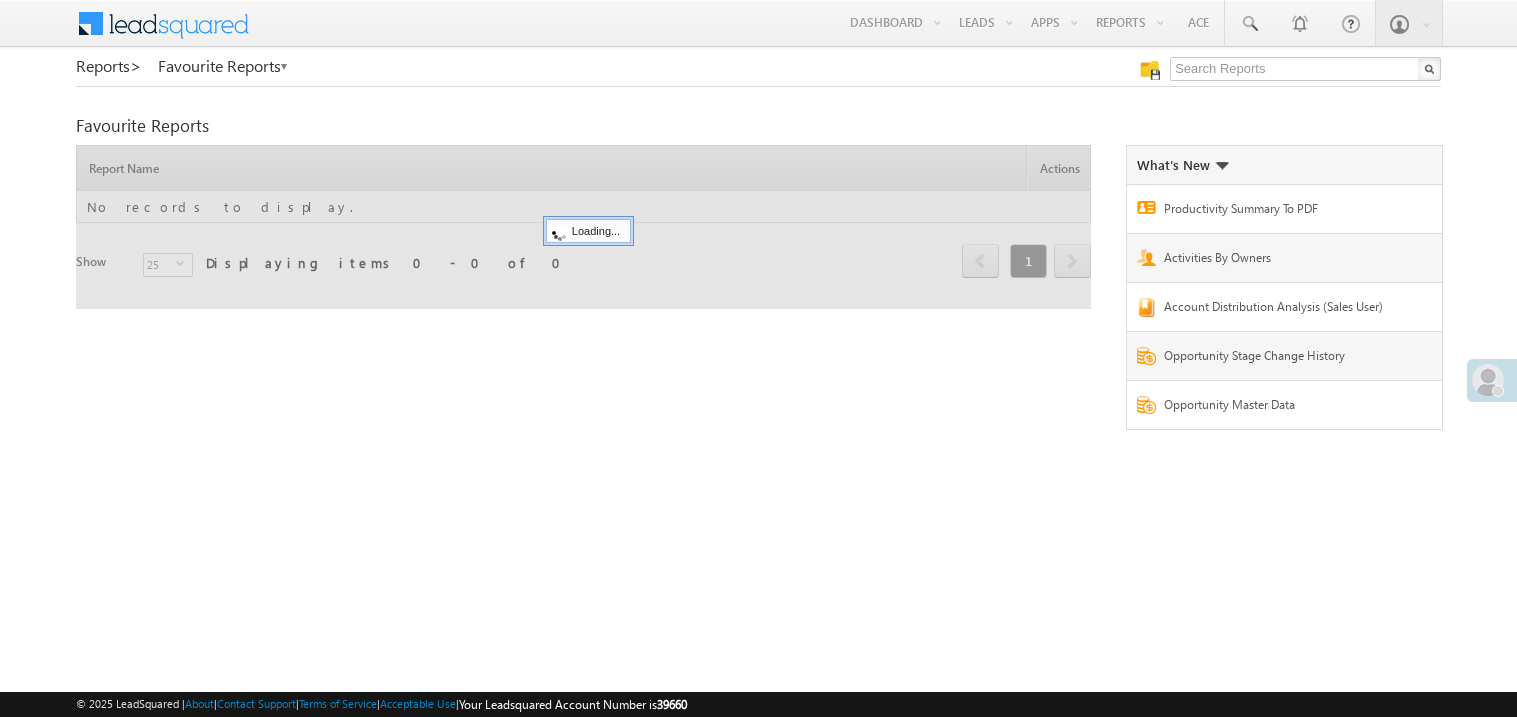 scroll, scrollTop: 0, scrollLeft: 0, axis: both 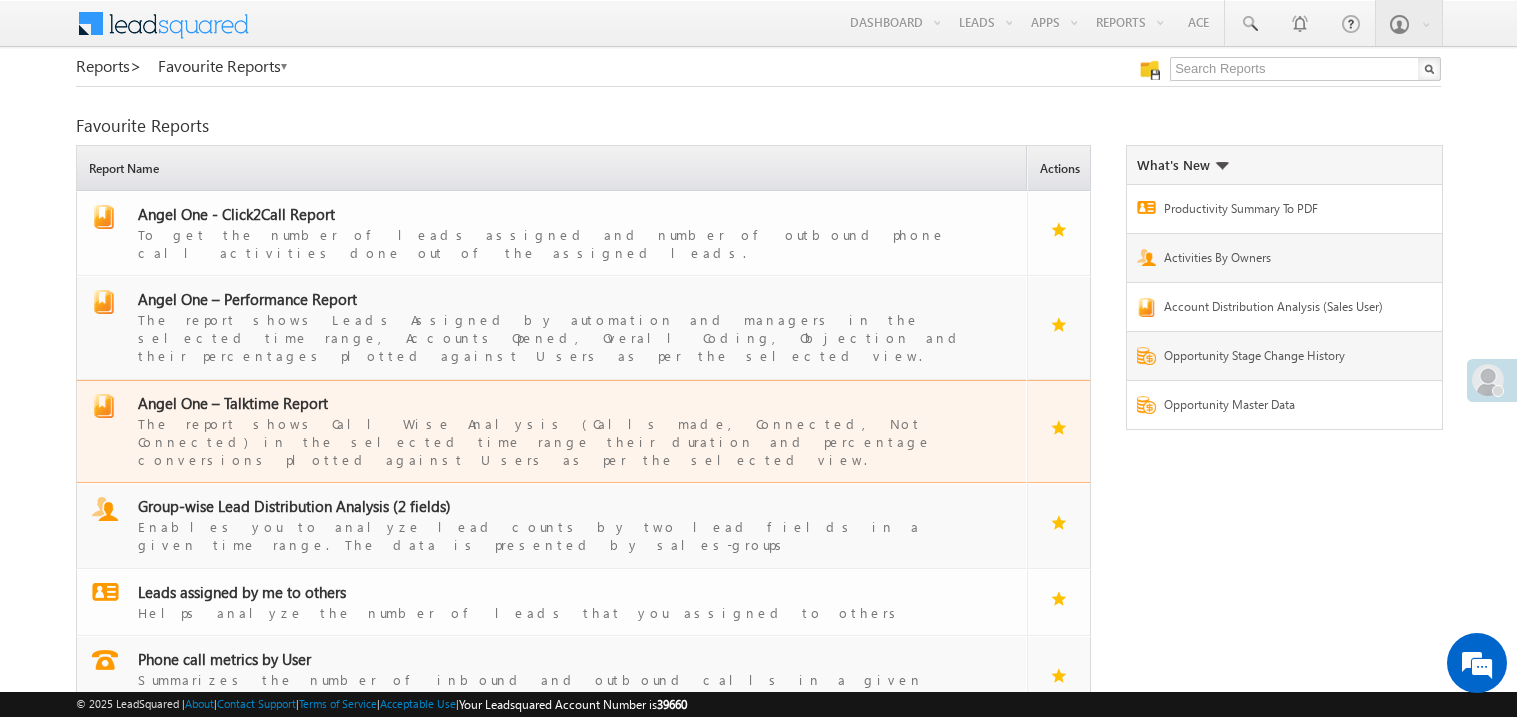 click on "Angel One – Talktime Report" at bounding box center [233, 403] 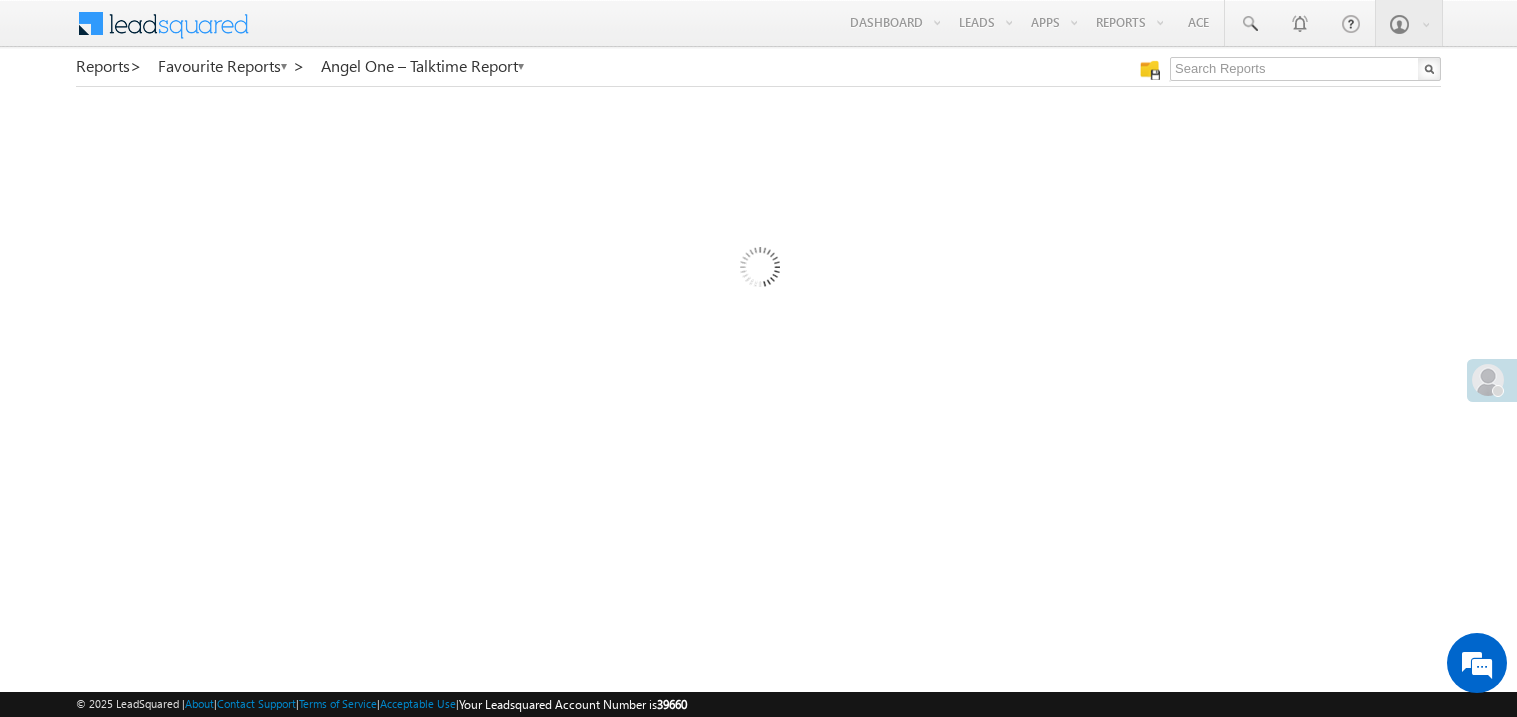 scroll, scrollTop: 0, scrollLeft: 0, axis: both 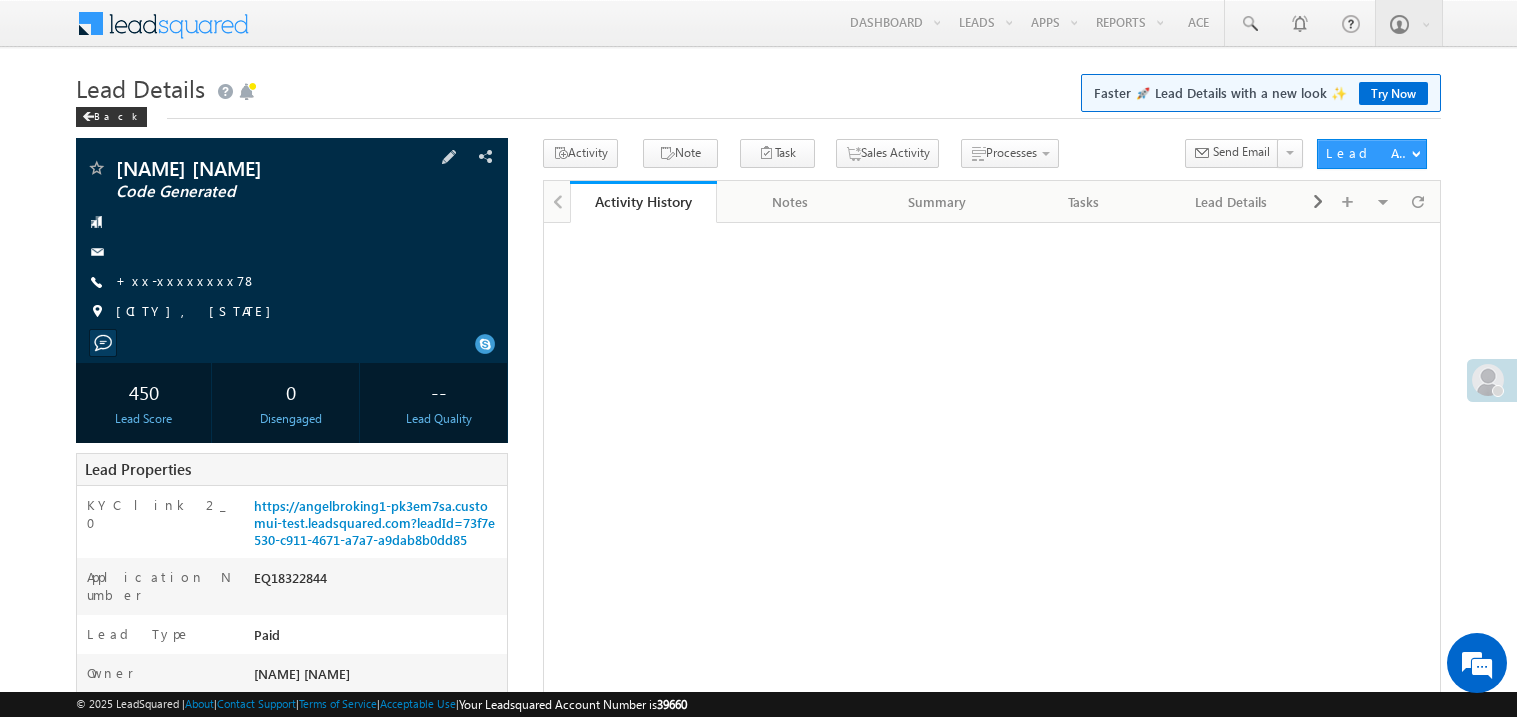 click on "jameer jamadar
Code Generated
+xx-xxxxxxxx78" at bounding box center [292, 245] 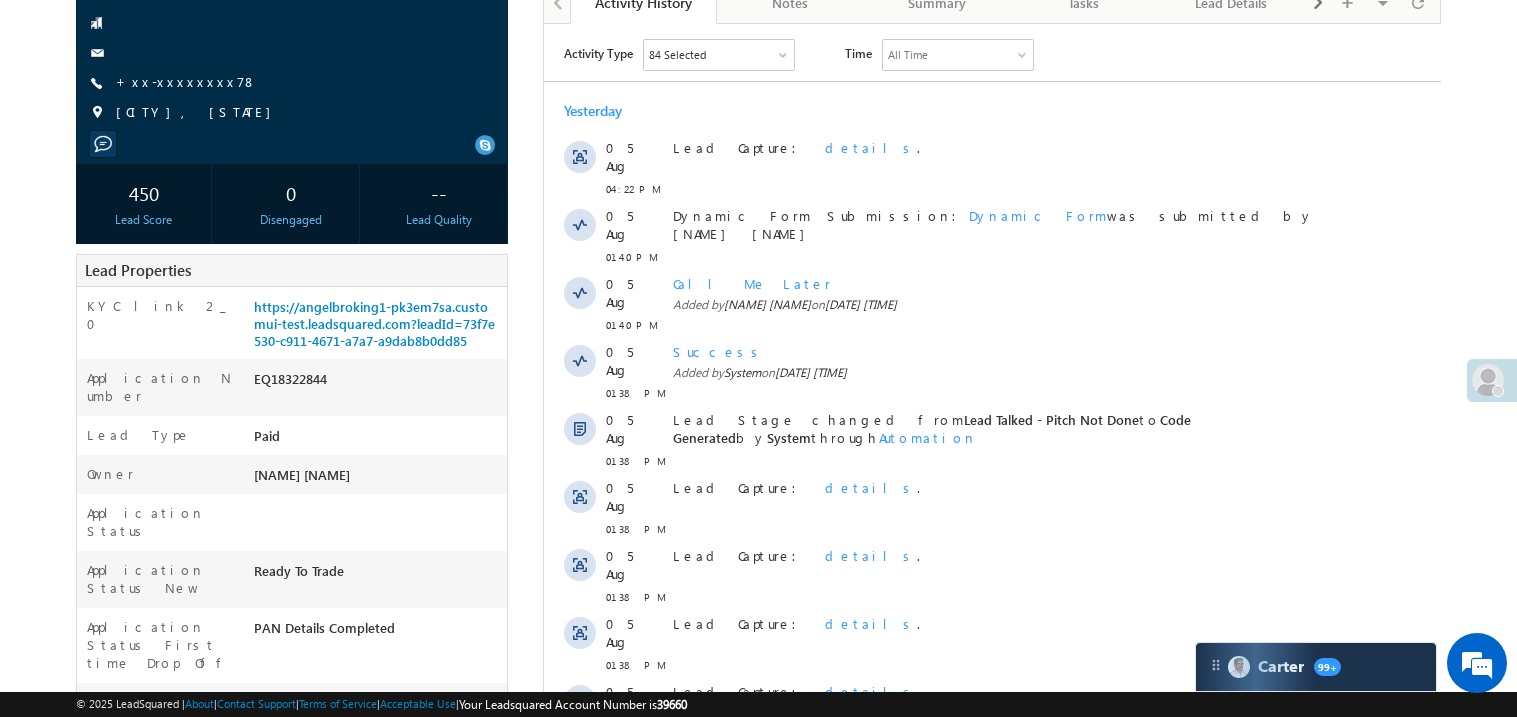 scroll, scrollTop: 239, scrollLeft: 0, axis: vertical 